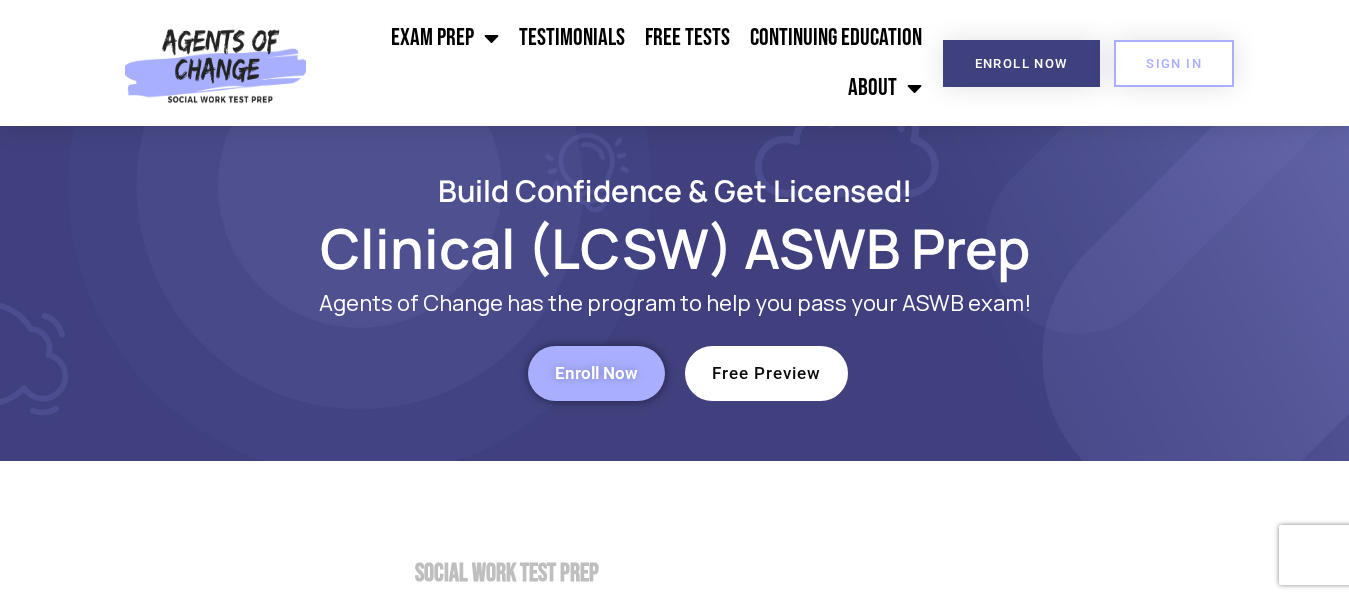 scroll, scrollTop: 0, scrollLeft: 0, axis: both 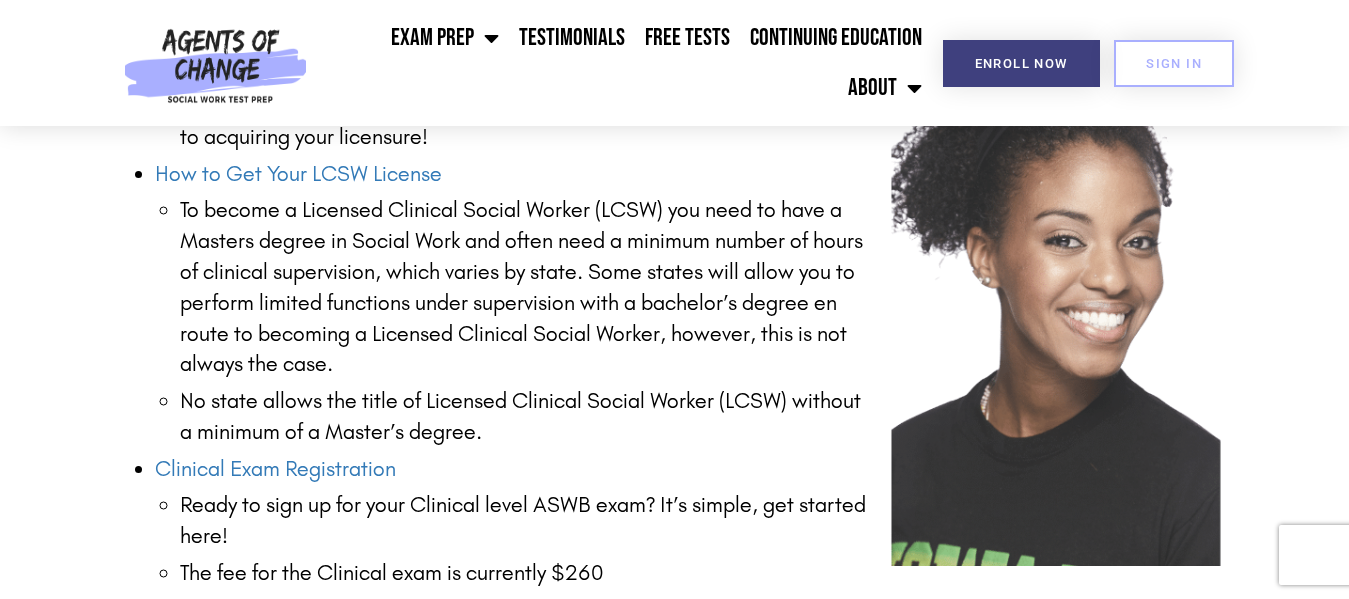 click on "Clinical Exam Resources
Looking to learn more about the ASWB Clinical Level exam? We’ve assembled some great resources to help you better understand this exam and its possibilities for your career. Licensed Clinical Social Worker (LCSW) Exam Overview A great overview of the LCSW credential and a step by [PERSON_NAME] to acquiring your licensure! How to Get Your LCSW License To become a Licensed Clinical Social Worker (LCSW) you need to have a Masters degree in Social Work and often need a minimum number of hours of clinical supervision, which varies by state. Some states will allow you to perform limited functions under supervision with a bachelor’s degree en route to becoming a Licensed Clinical Social Worker, however, this is not always the case. No state allows the title of Licensed Clinical Social Worker (LCSW) without a minimum of a Master’s degree.  Clinical Exam Registration The fee for the Clinical exam is currently $260" at bounding box center [674, 289] 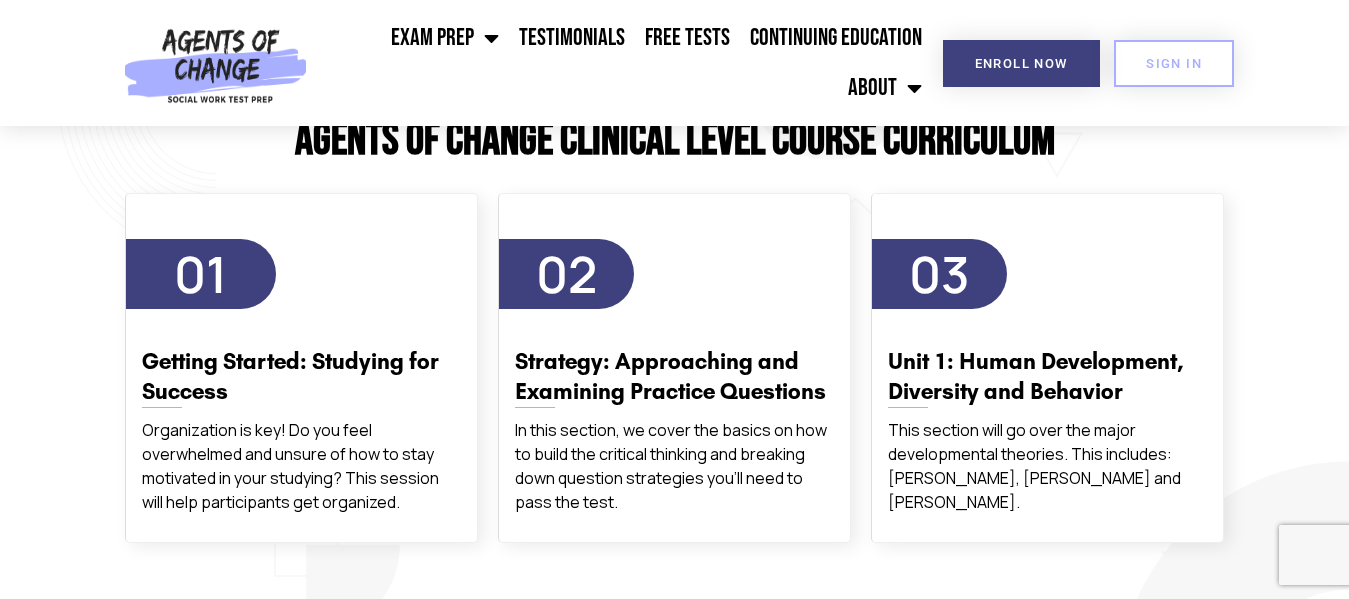 scroll, scrollTop: 3410, scrollLeft: 0, axis: vertical 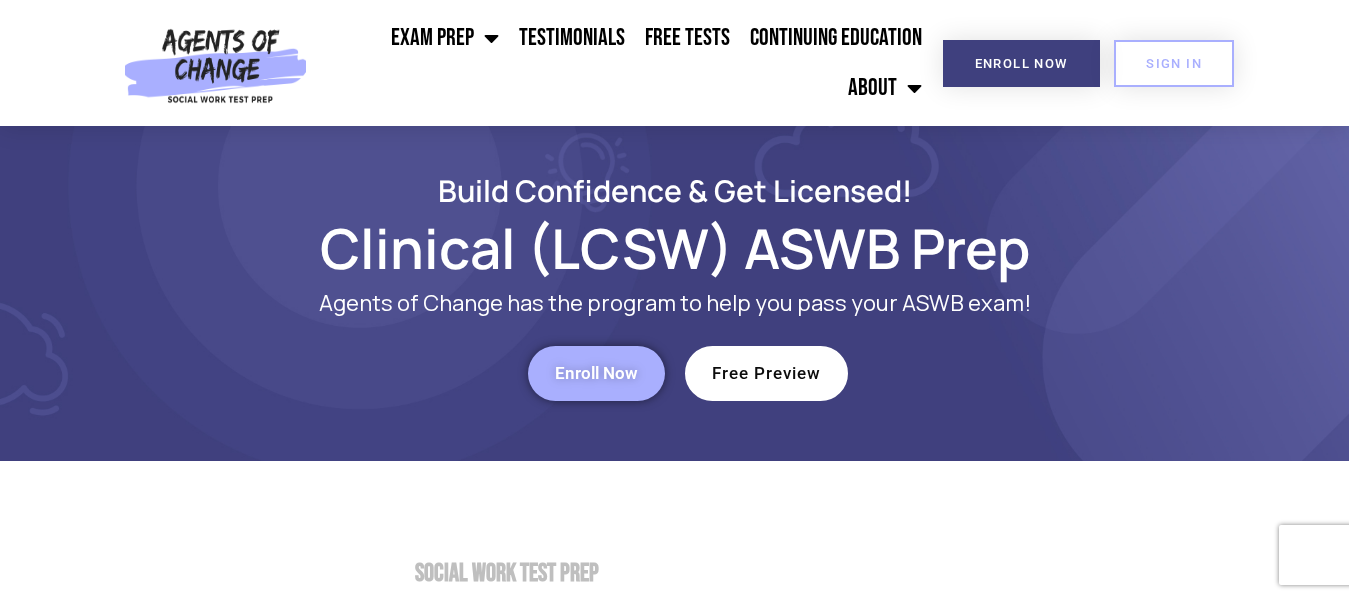 drag, startPoint x: 826, startPoint y: 2, endPoint x: 1087, endPoint y: 218, distance: 338.78754 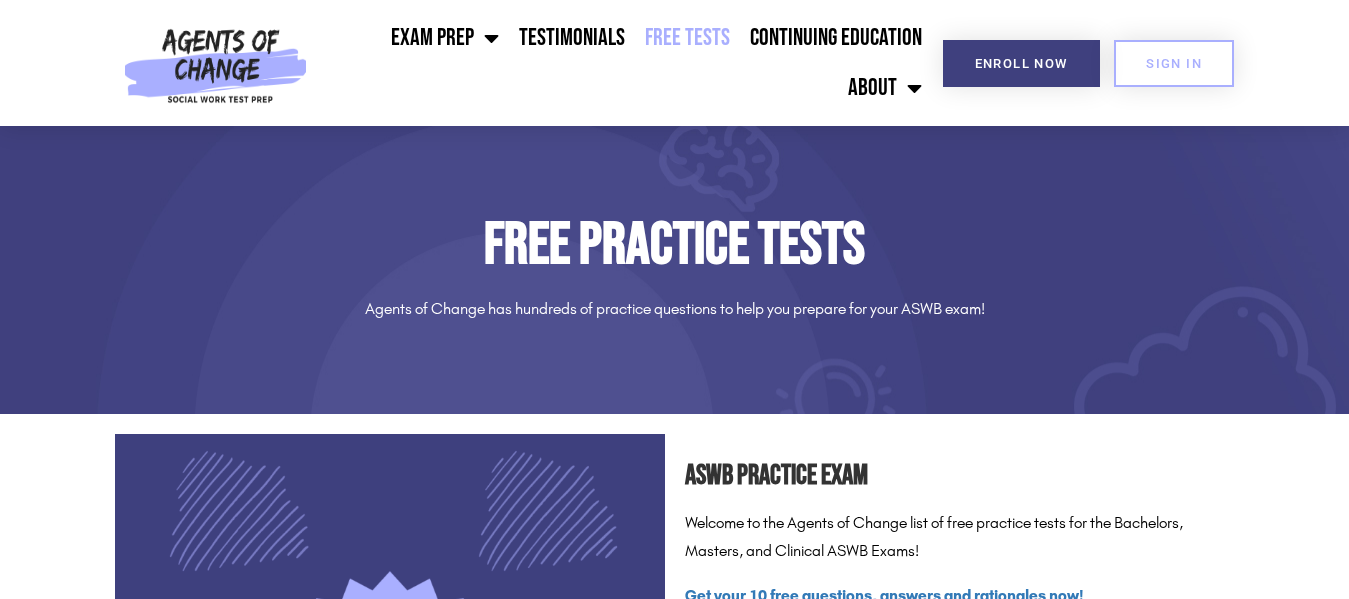 scroll, scrollTop: 0, scrollLeft: 0, axis: both 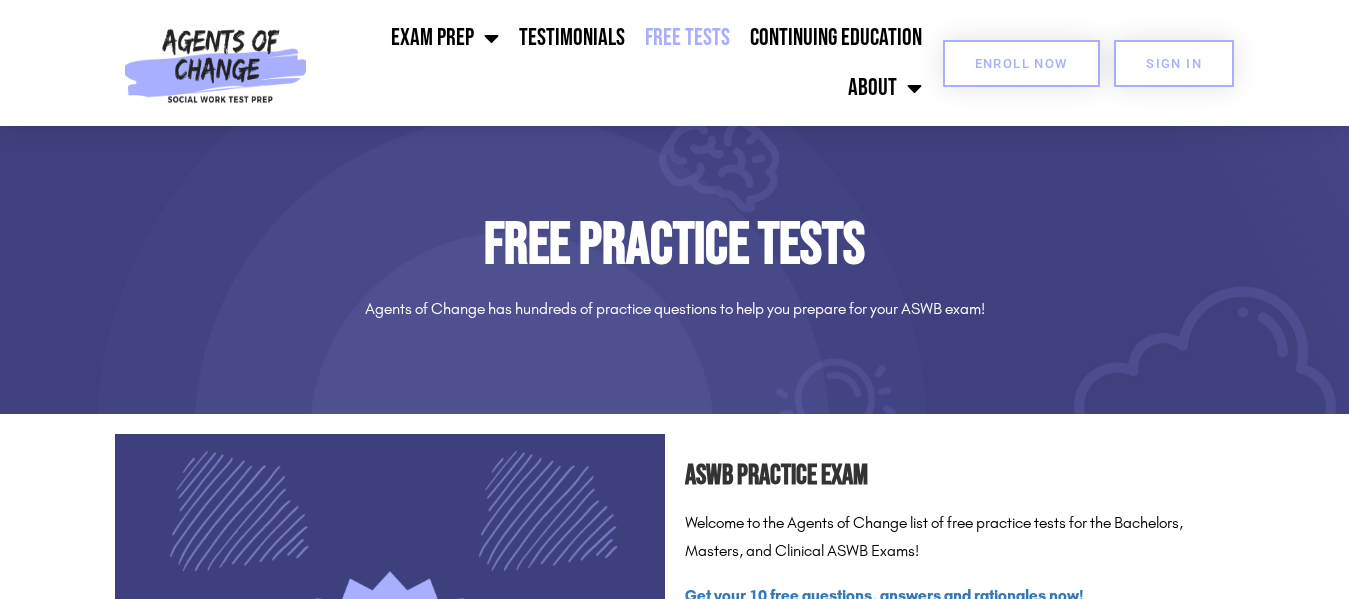 click on "Enroll Now" at bounding box center (1021, 63) 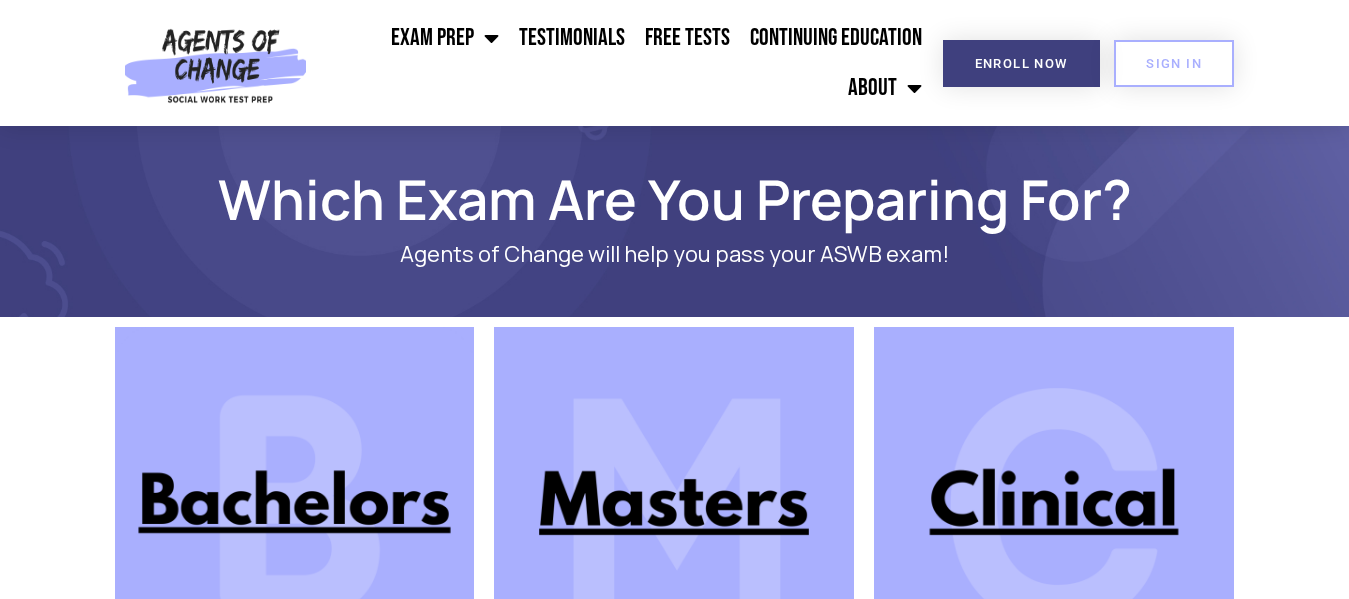 scroll, scrollTop: 0, scrollLeft: 0, axis: both 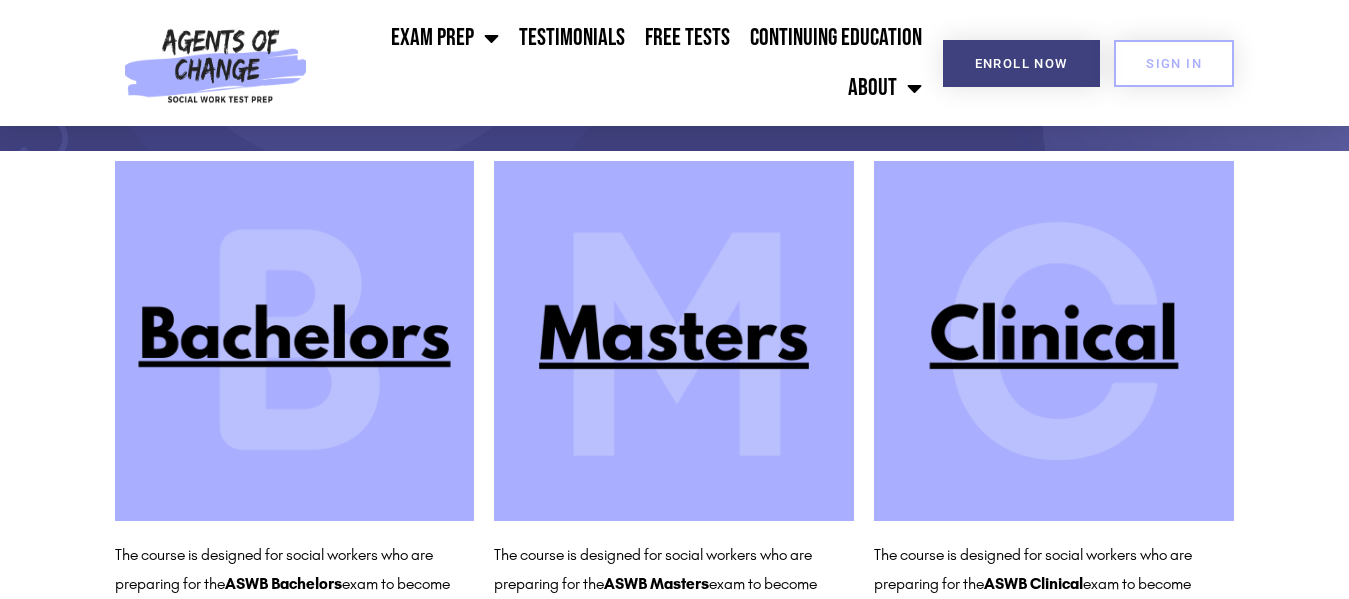 click at bounding box center (1054, 341) 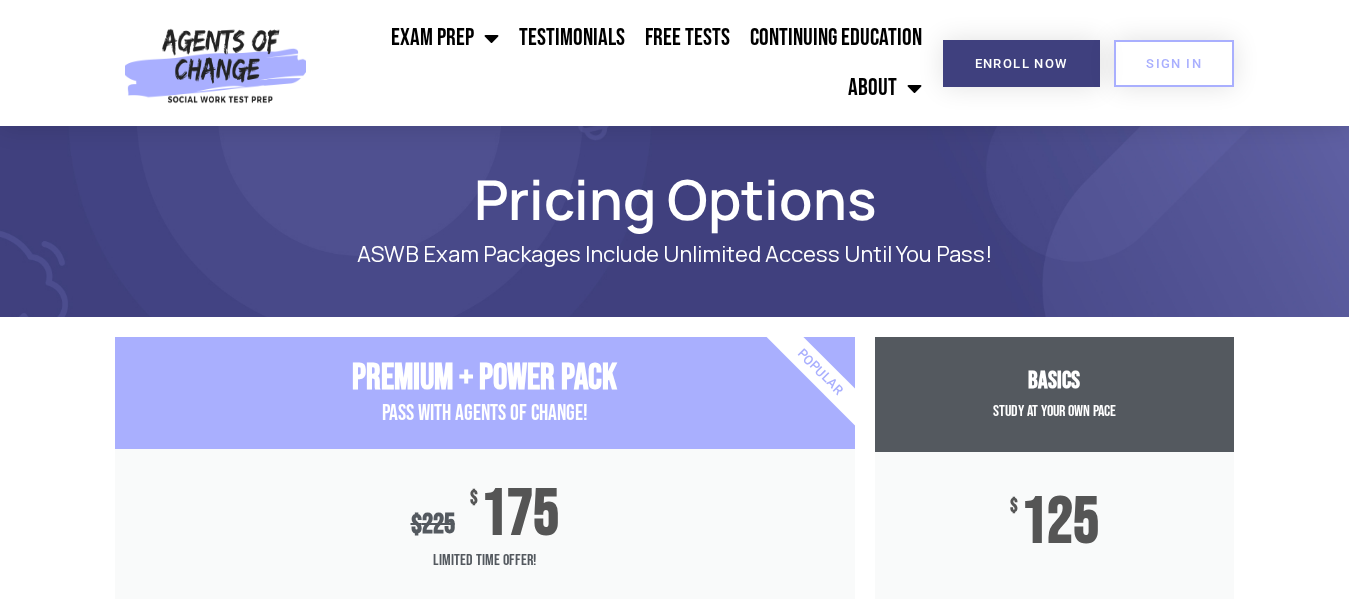 scroll, scrollTop: 0, scrollLeft: 0, axis: both 